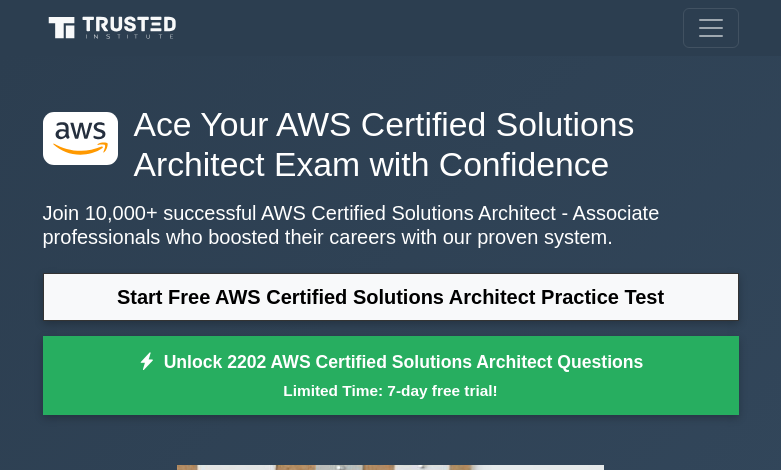 scroll, scrollTop: 421, scrollLeft: 0, axis: vertical 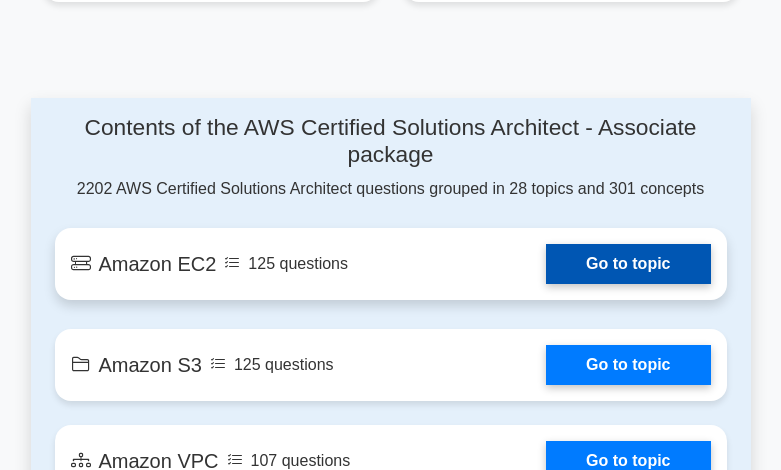 click on "Go to topic" at bounding box center [628, 264] 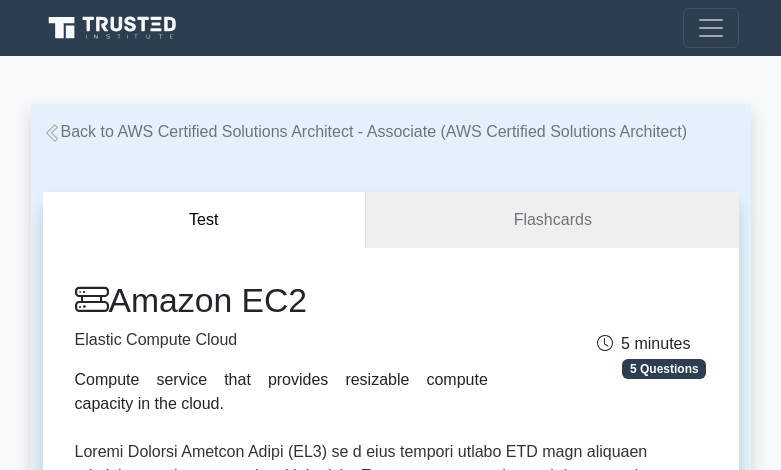 scroll, scrollTop: 0, scrollLeft: 0, axis: both 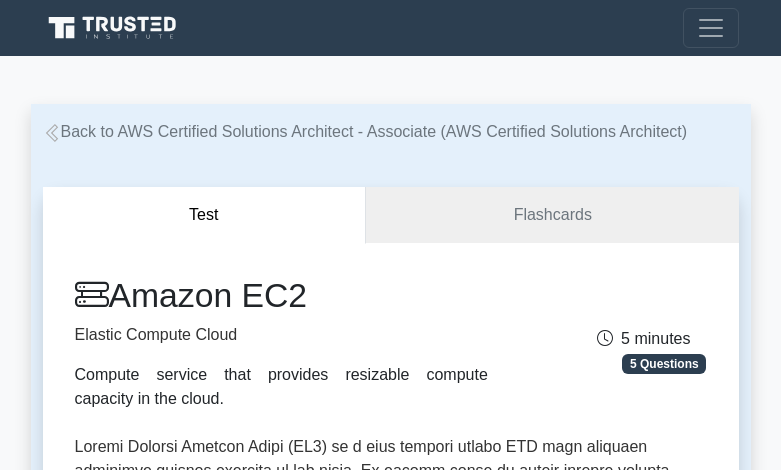 click on "Test" at bounding box center [205, 215] 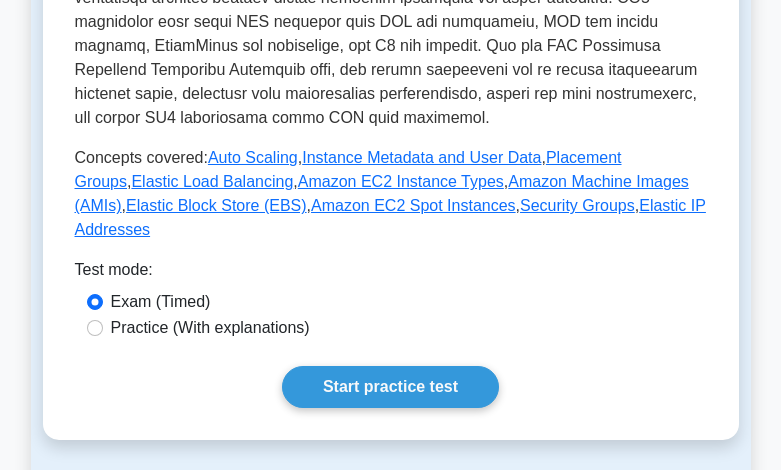scroll, scrollTop: 900, scrollLeft: 0, axis: vertical 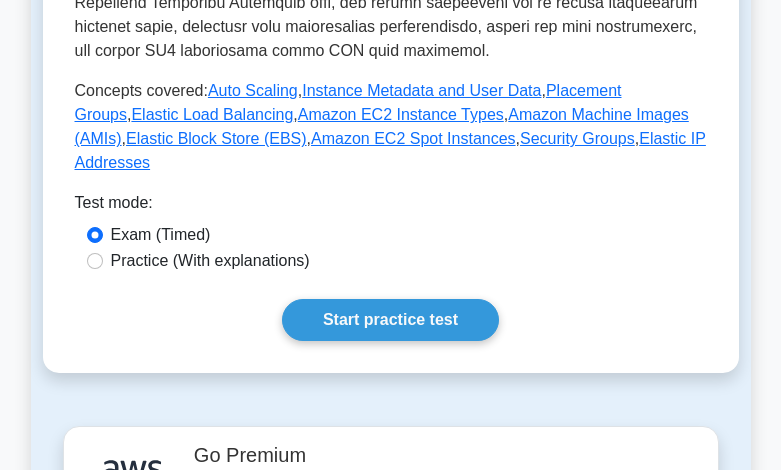 click on "Start practice test" at bounding box center (390, 320) 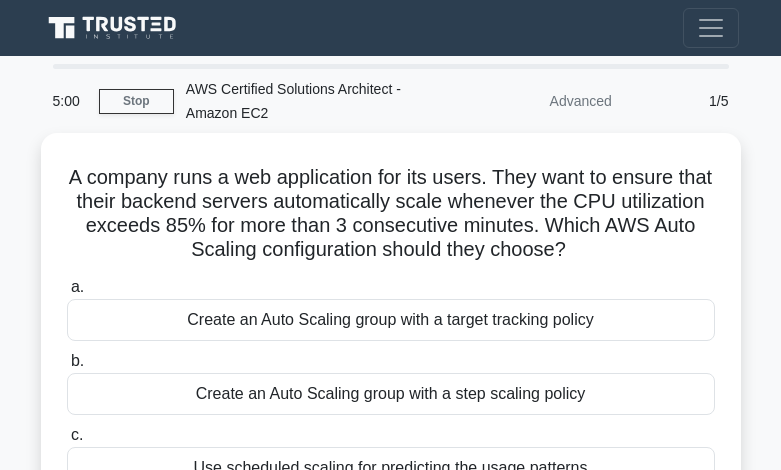 scroll, scrollTop: 0, scrollLeft: 0, axis: both 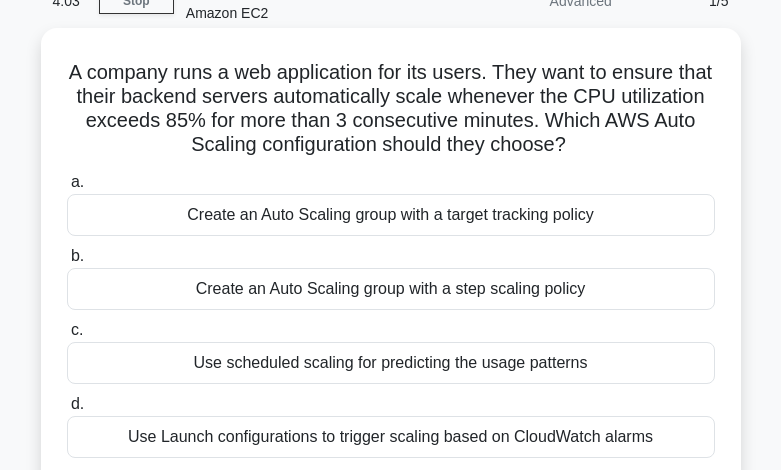 click on "Create an Auto Scaling group with a step scaling policy" at bounding box center (391, 289) 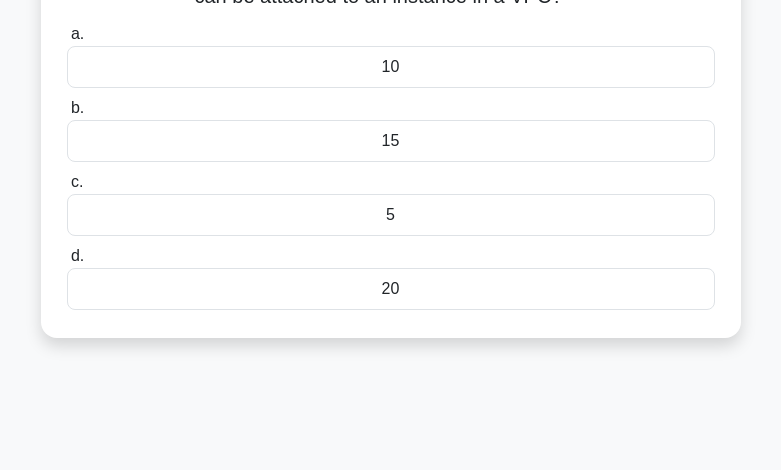 scroll, scrollTop: 100, scrollLeft: 0, axis: vertical 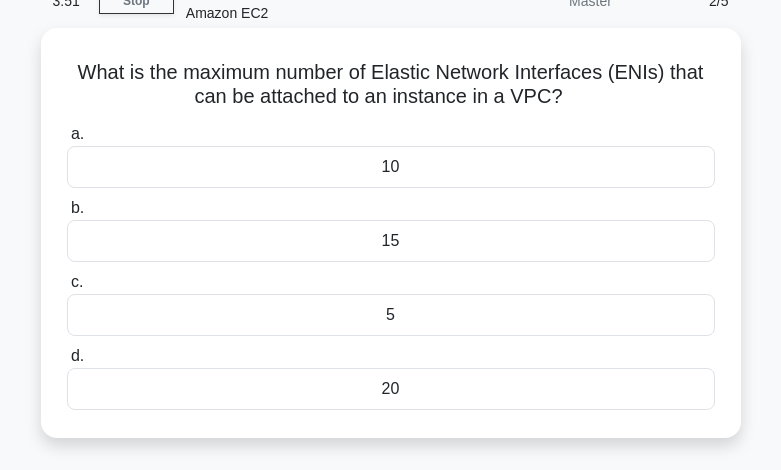 click on "10" at bounding box center [391, 167] 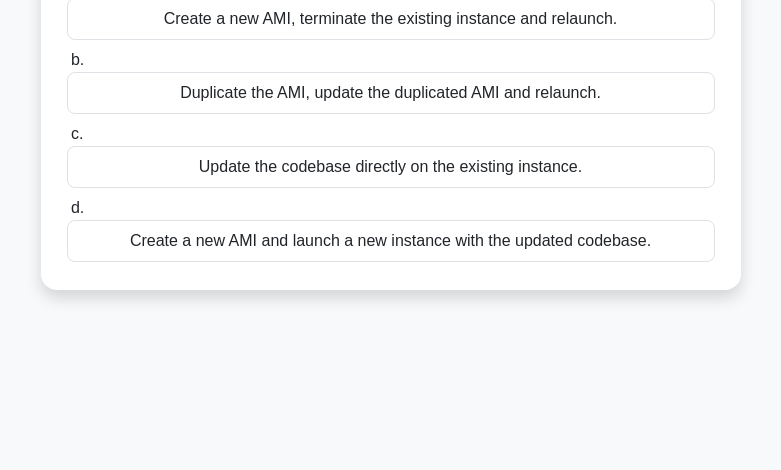 scroll, scrollTop: 300, scrollLeft: 0, axis: vertical 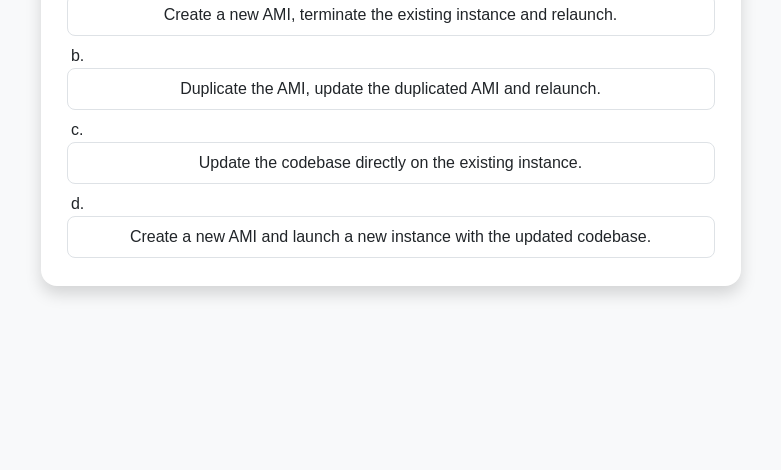 click on "Create a new AMI and launch a new instance with the updated codebase." at bounding box center [391, 237] 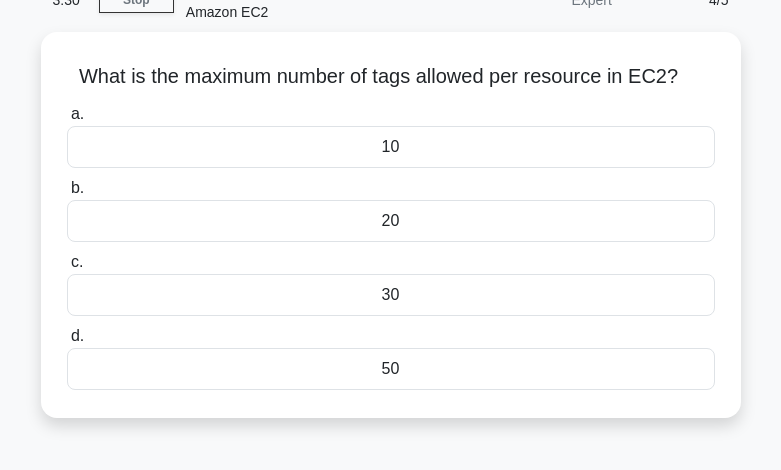 scroll, scrollTop: 100, scrollLeft: 0, axis: vertical 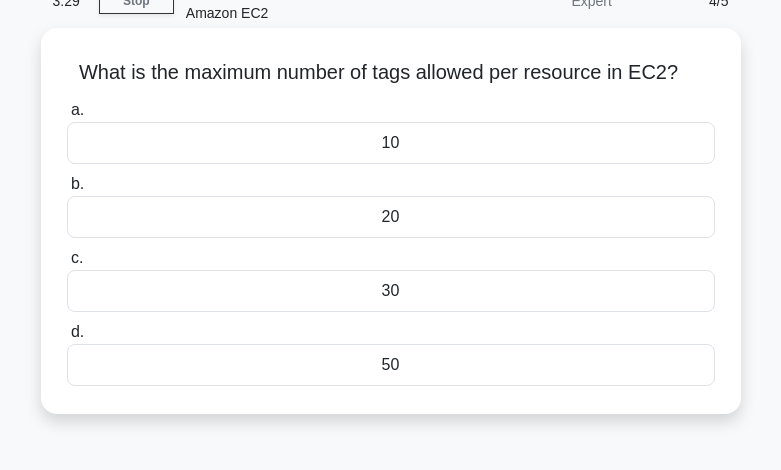 click on "10" at bounding box center [391, 143] 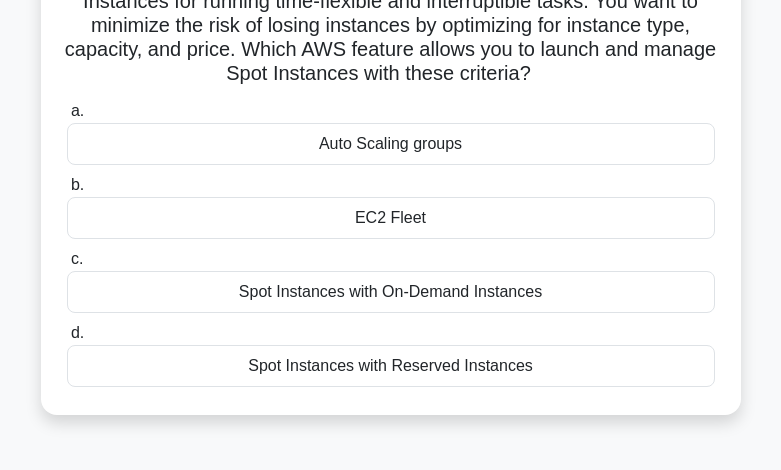 scroll, scrollTop: 0, scrollLeft: 0, axis: both 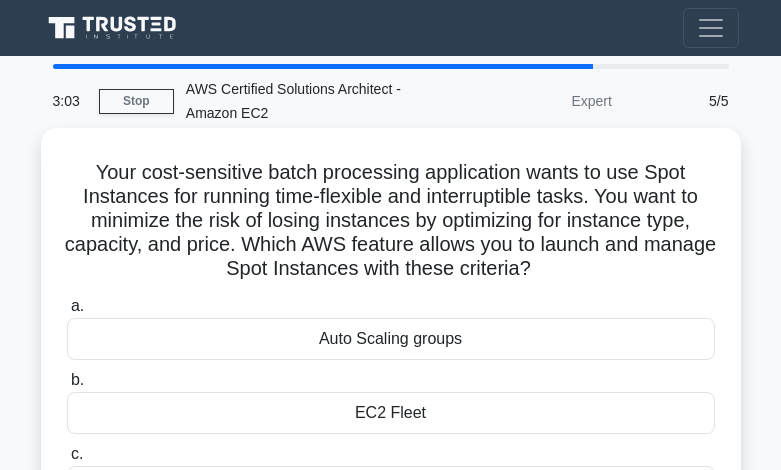 click on "Auto Scaling groups" at bounding box center (391, 339) 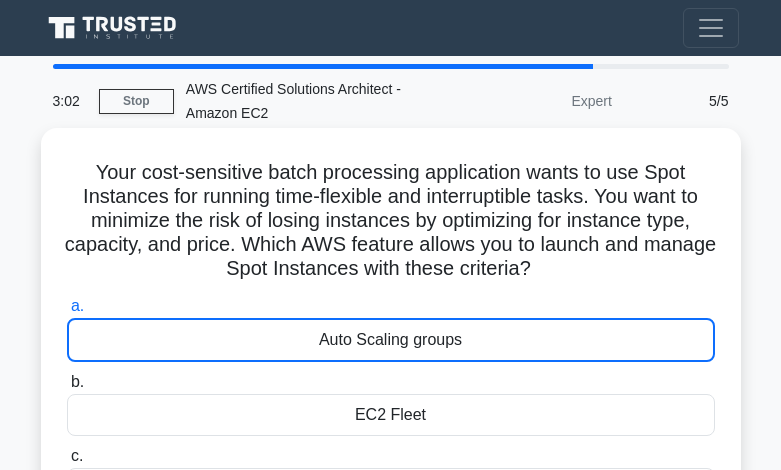 scroll, scrollTop: 51, scrollLeft: 0, axis: vertical 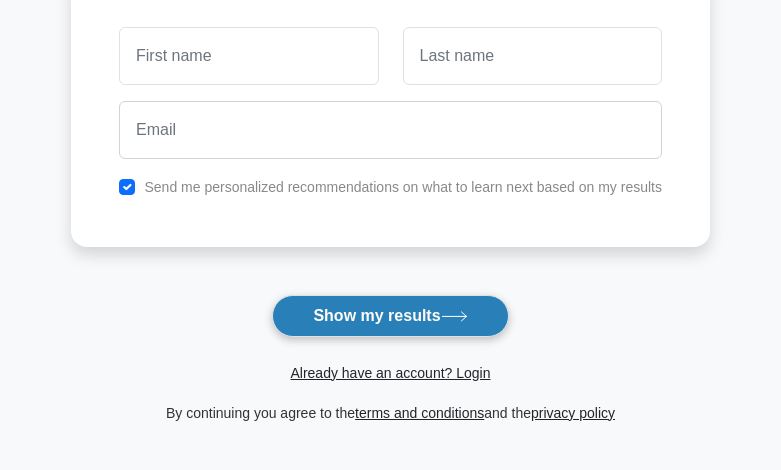 click on "Show my results" at bounding box center [390, 316] 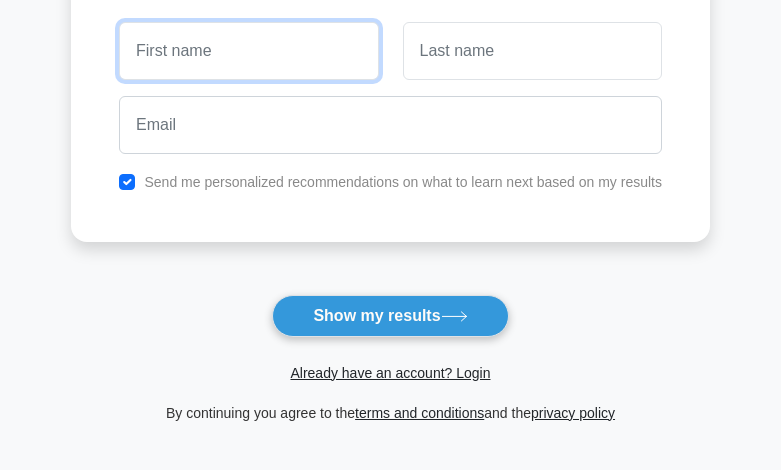 click at bounding box center [248, 51] 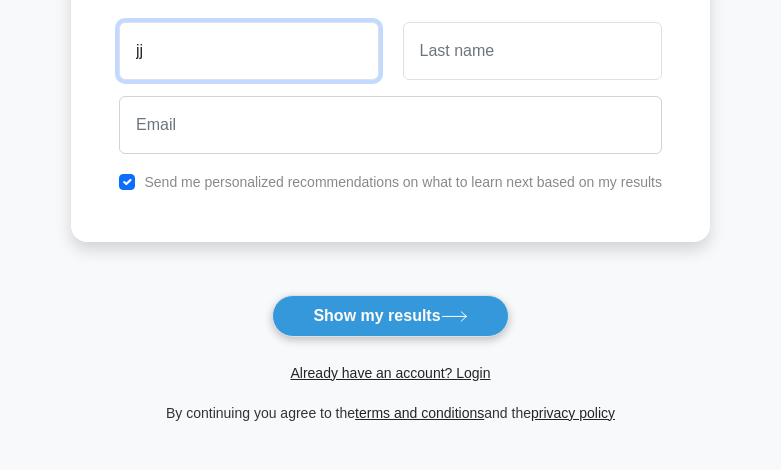 type on "jj" 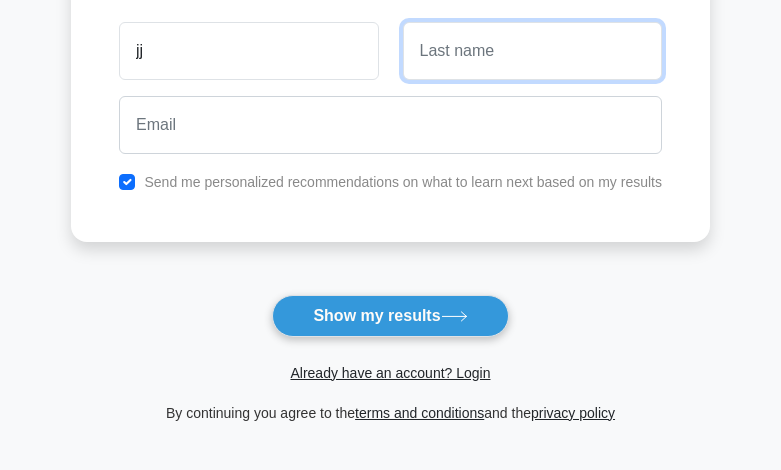 click at bounding box center [532, 51] 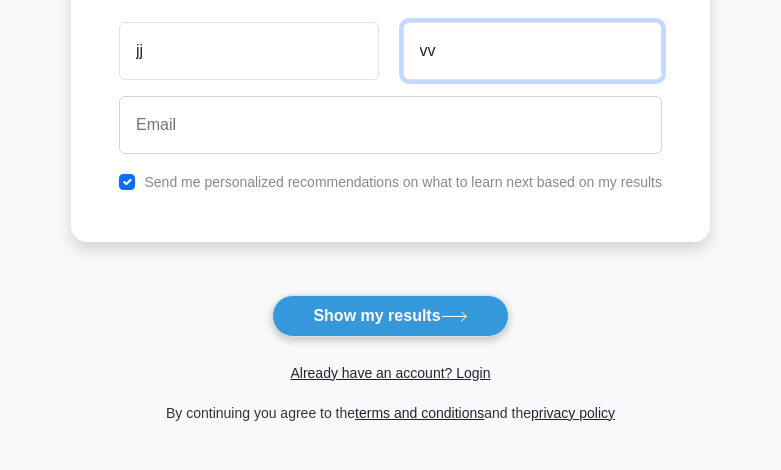 type on "vv" 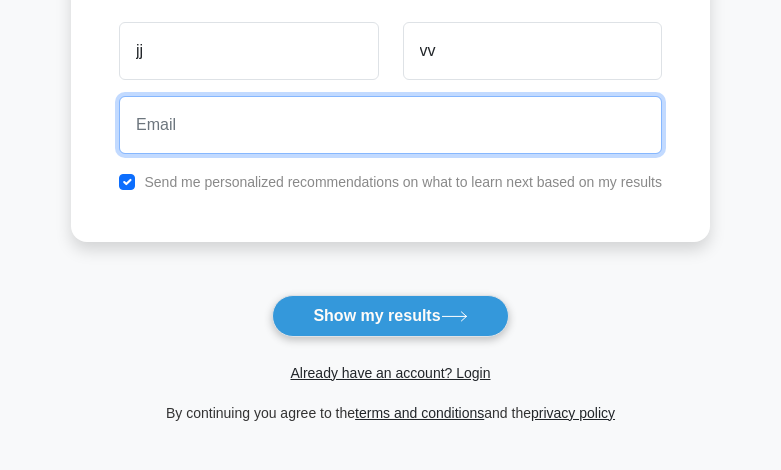 click at bounding box center (390, 125) 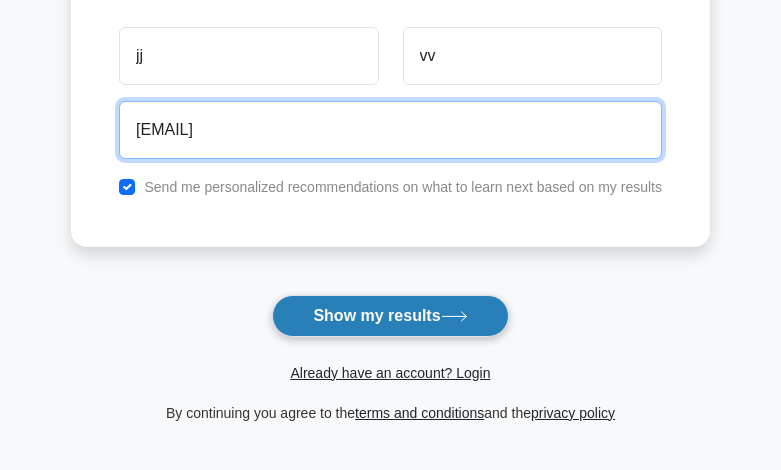 type on "[EMAIL]" 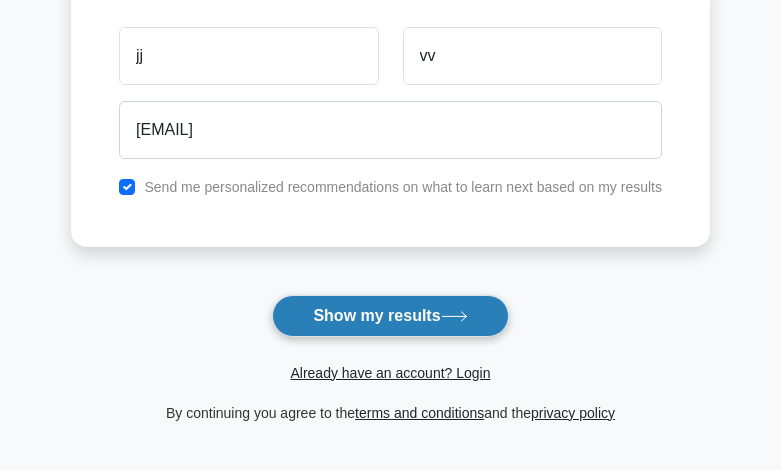 click 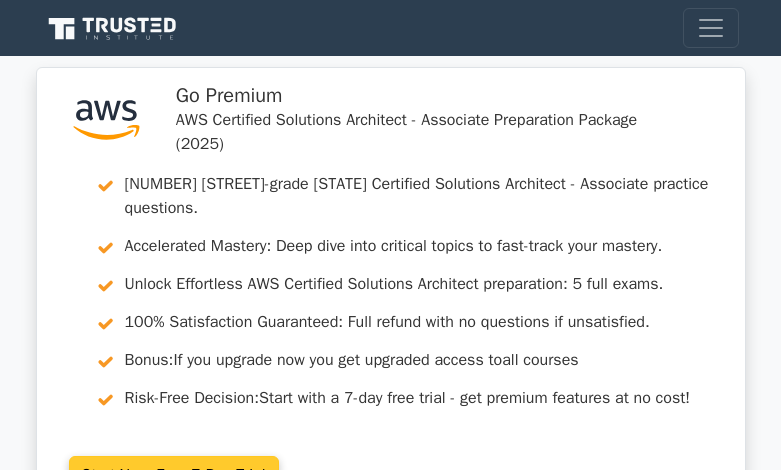 scroll, scrollTop: 0, scrollLeft: 0, axis: both 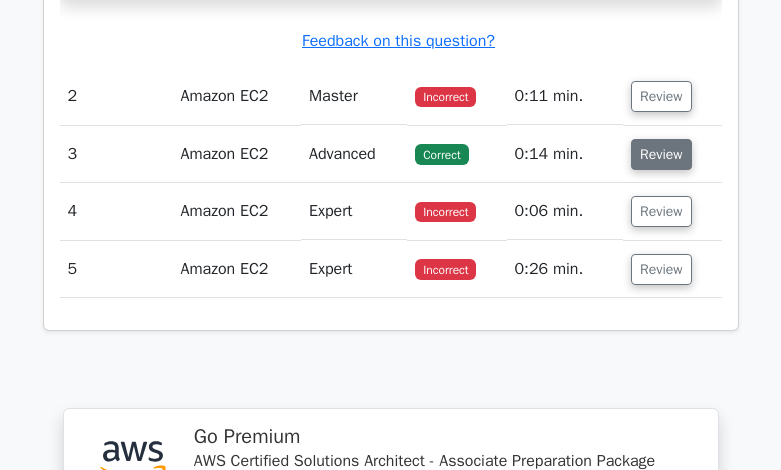click on "Review" at bounding box center [661, 154] 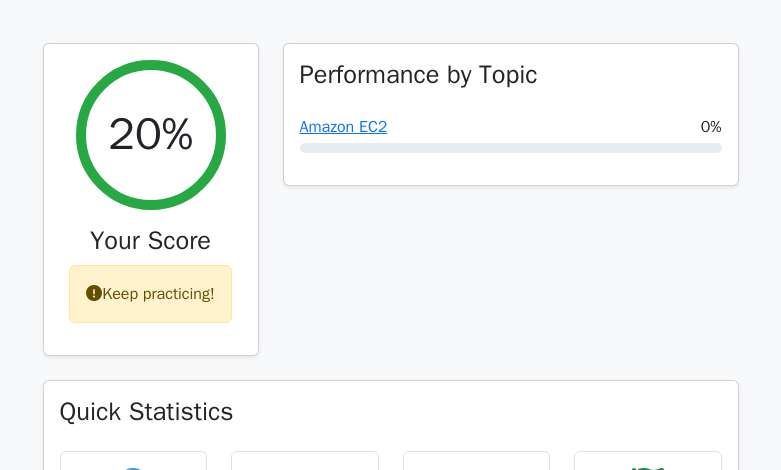 scroll, scrollTop: 700, scrollLeft: 0, axis: vertical 